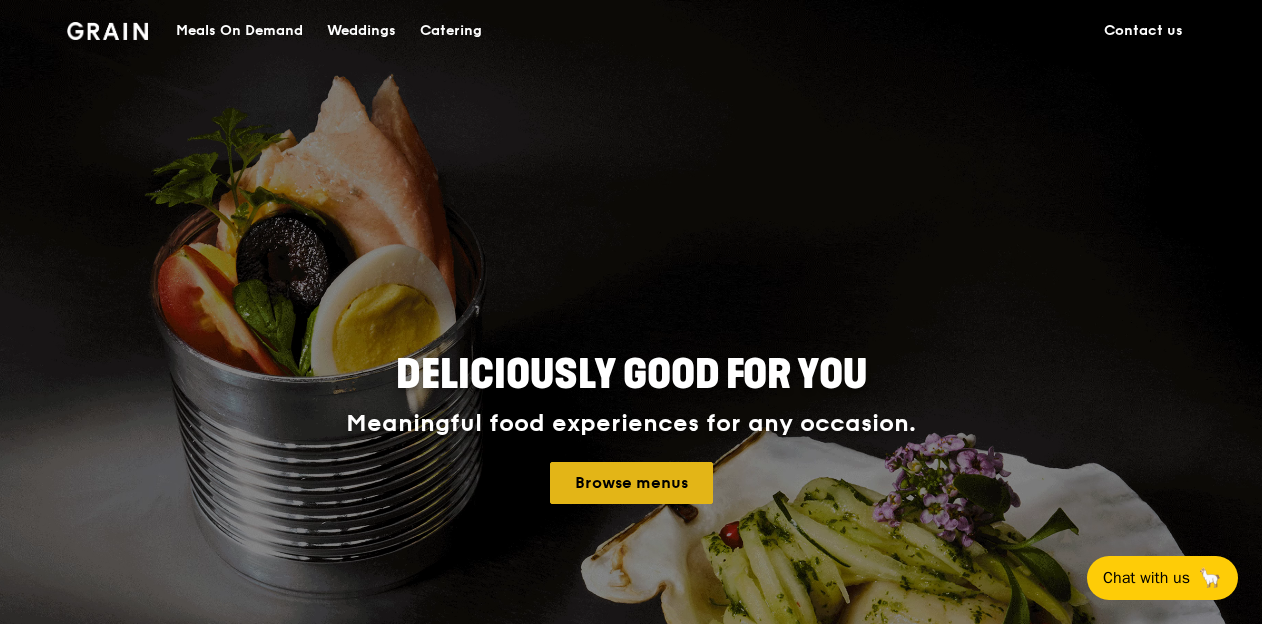 scroll, scrollTop: 0, scrollLeft: 0, axis: both 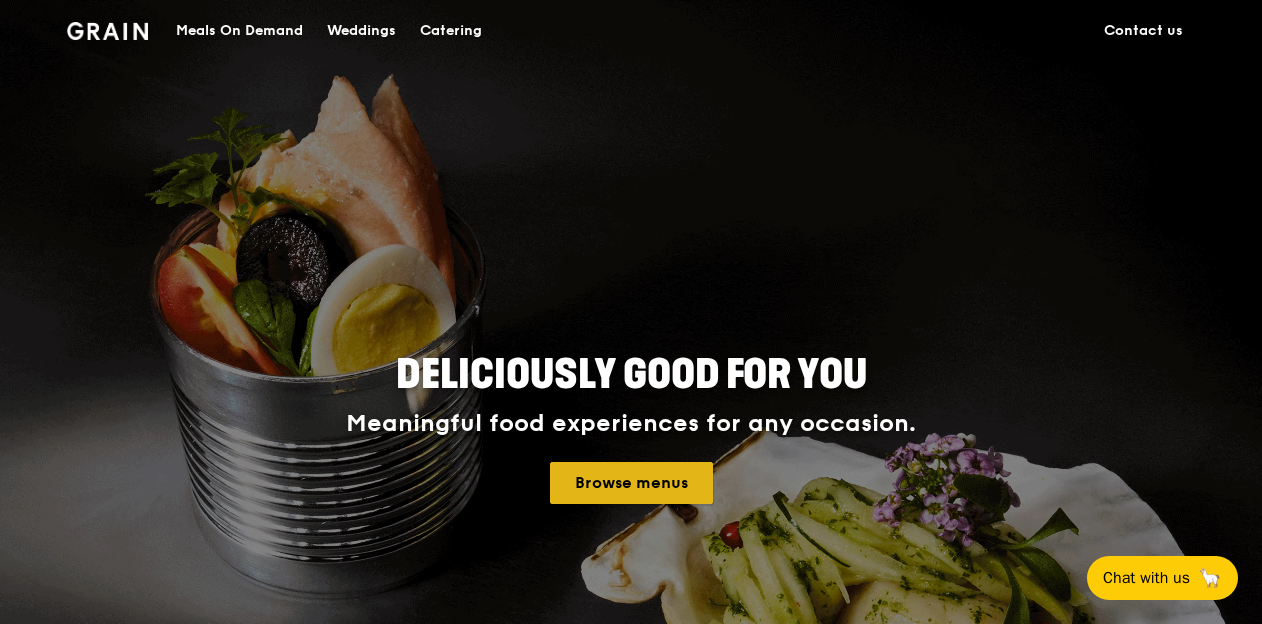 click on "Browse menus" at bounding box center [631, 483] 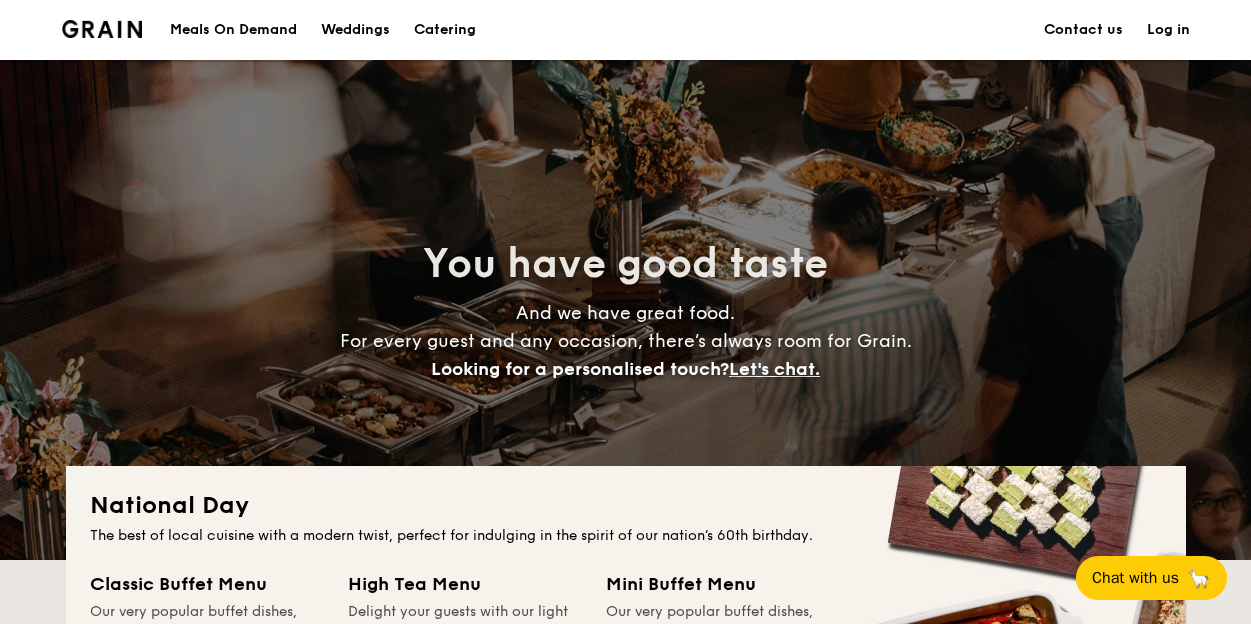 scroll, scrollTop: 0, scrollLeft: 0, axis: both 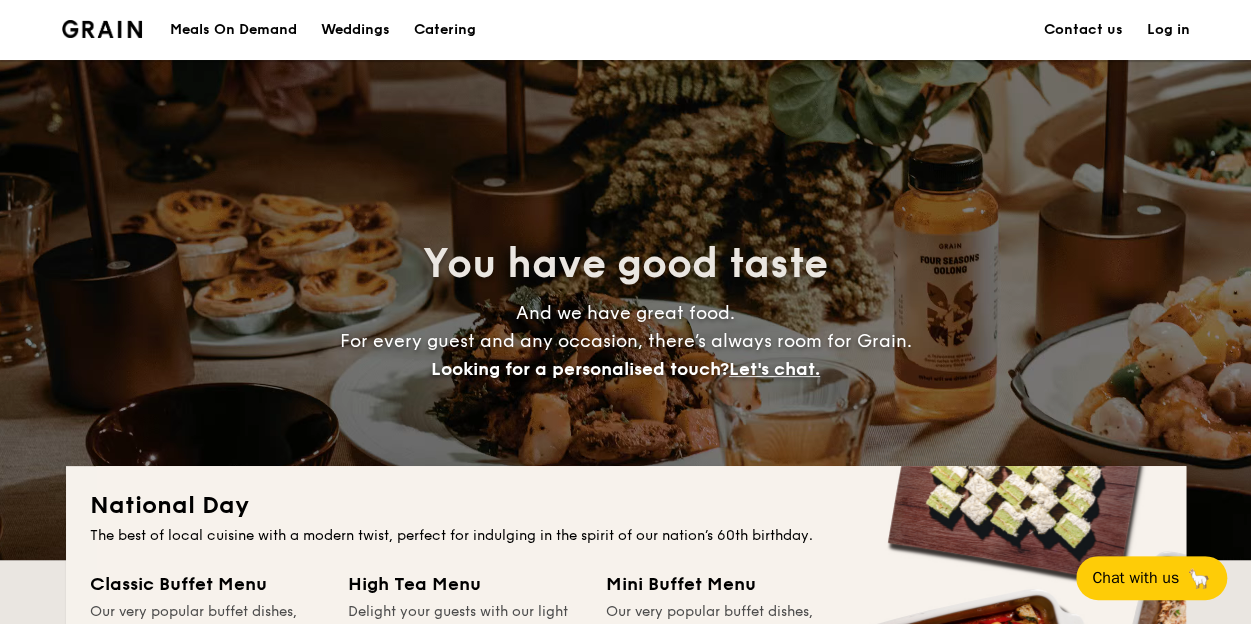 click on "Meals On Demand" at bounding box center [233, 30] 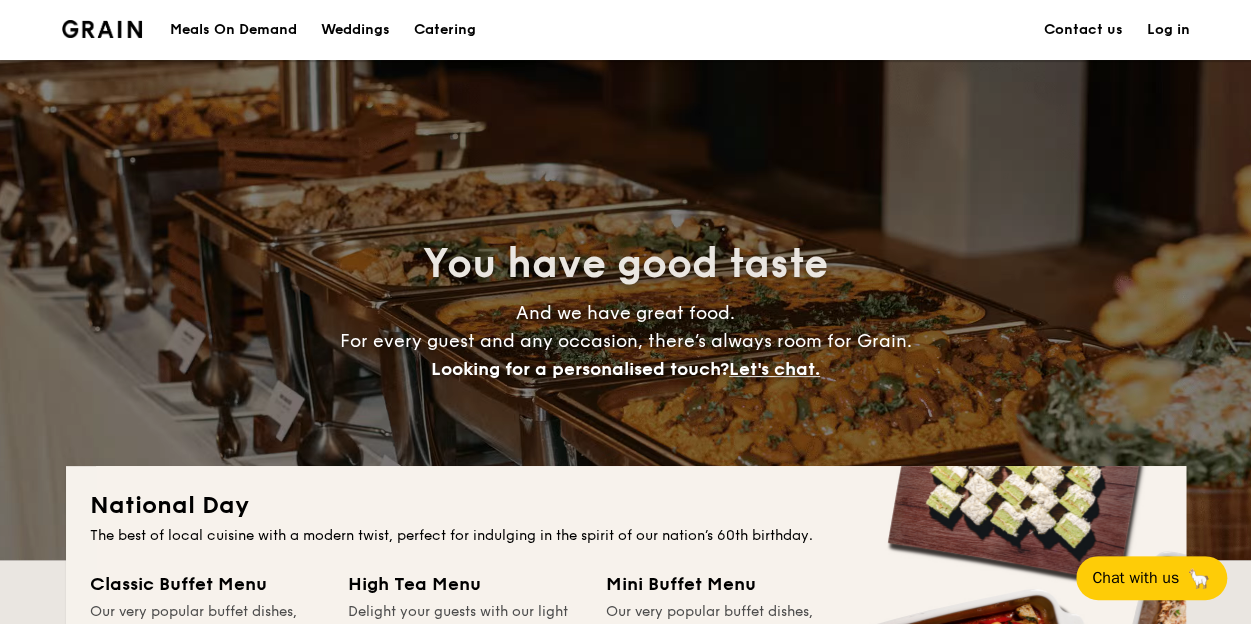 click on "Meals On Demand" at bounding box center (233, 30) 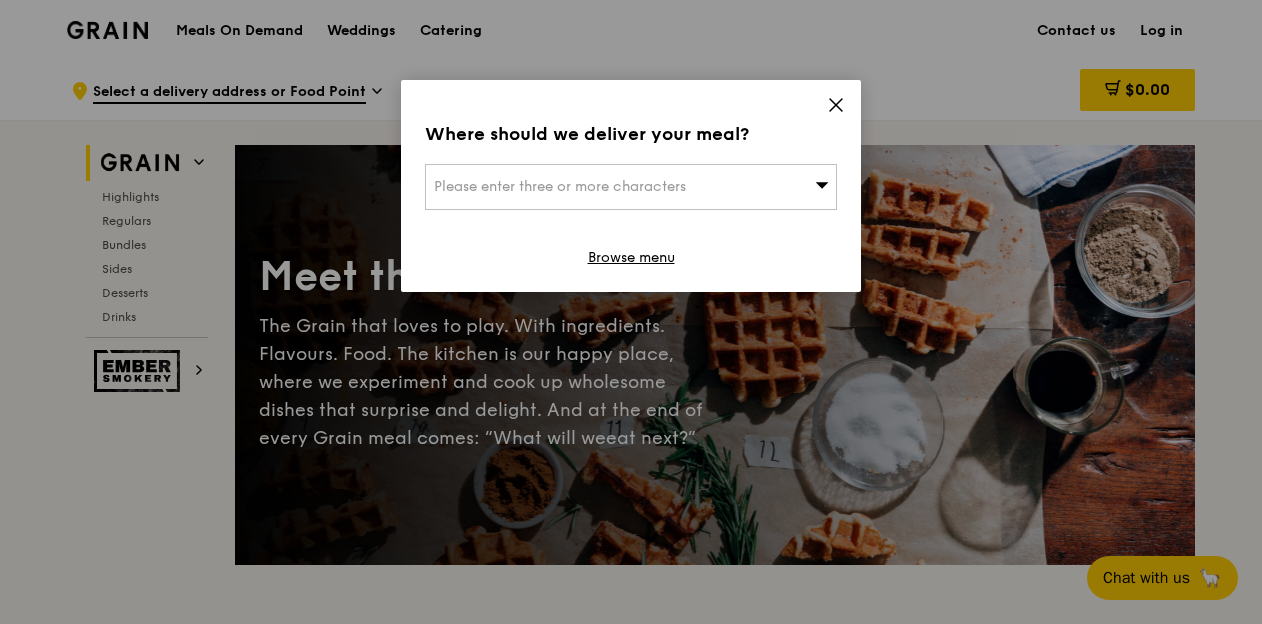 scroll, scrollTop: 0, scrollLeft: 0, axis: both 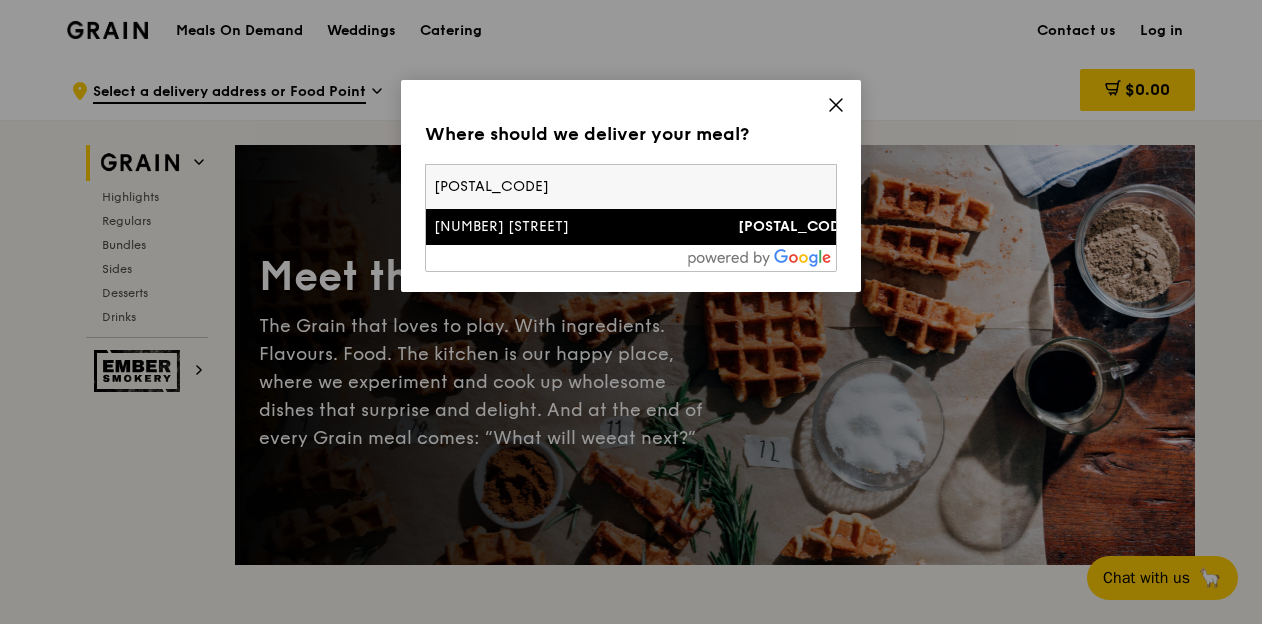 type on "238880" 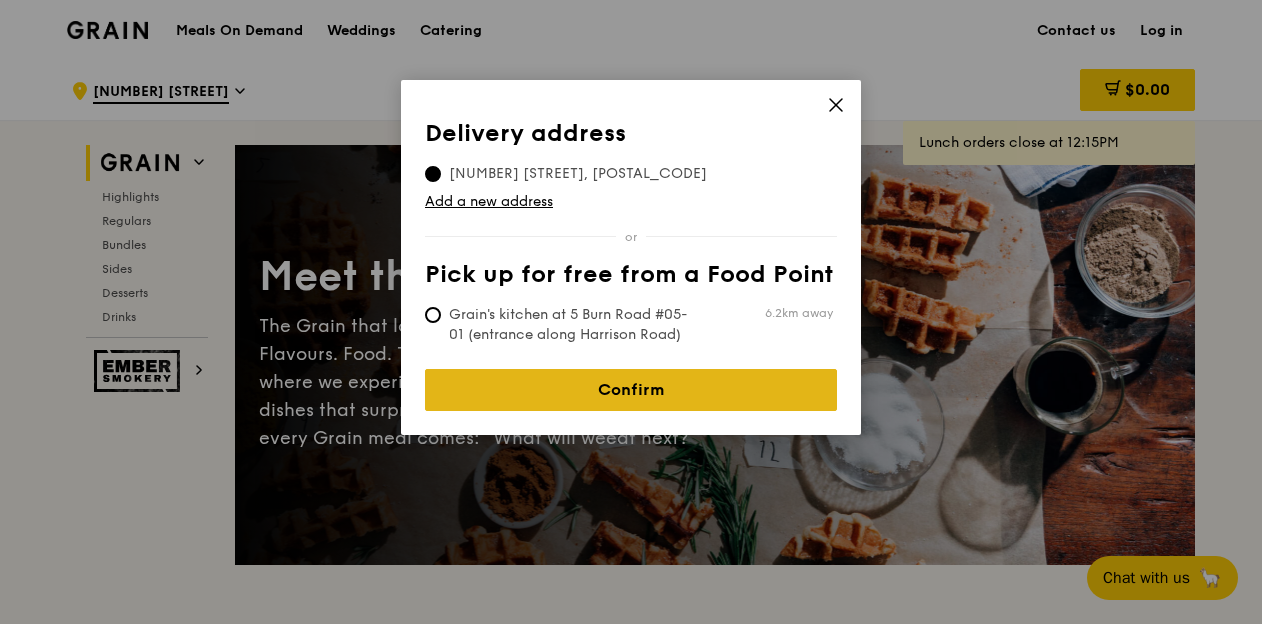 click on "Confirm" at bounding box center [631, 390] 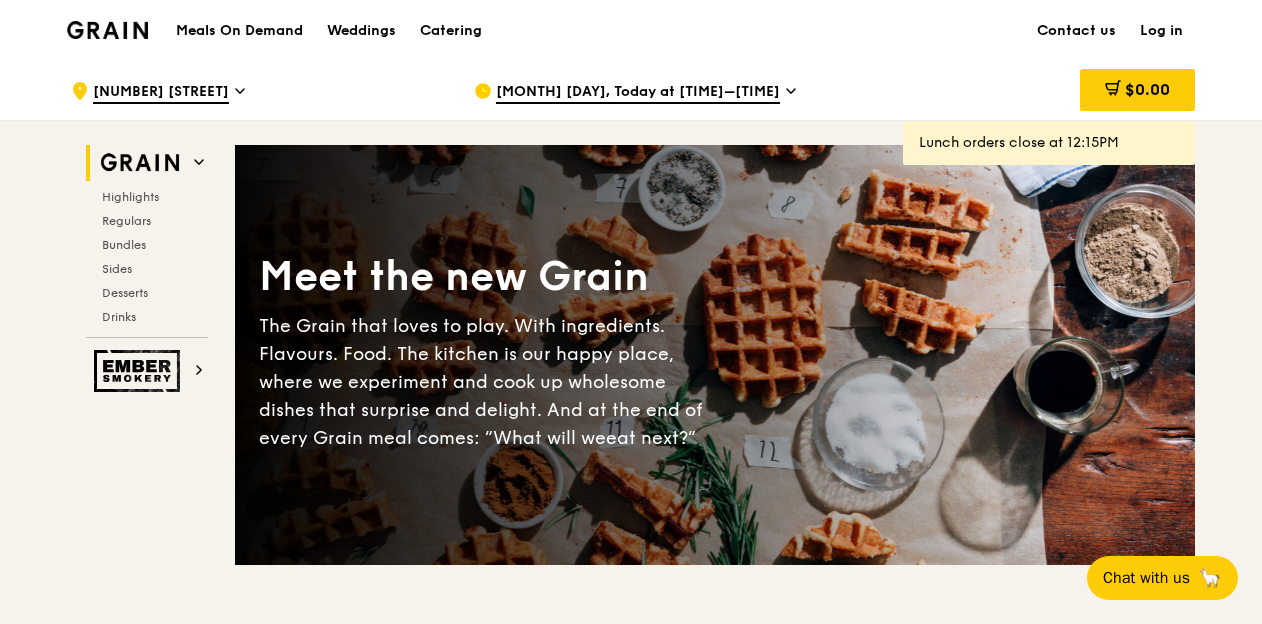 click on "Aug 7, Today at 10:30AM–11:30AM" at bounding box center [659, 91] 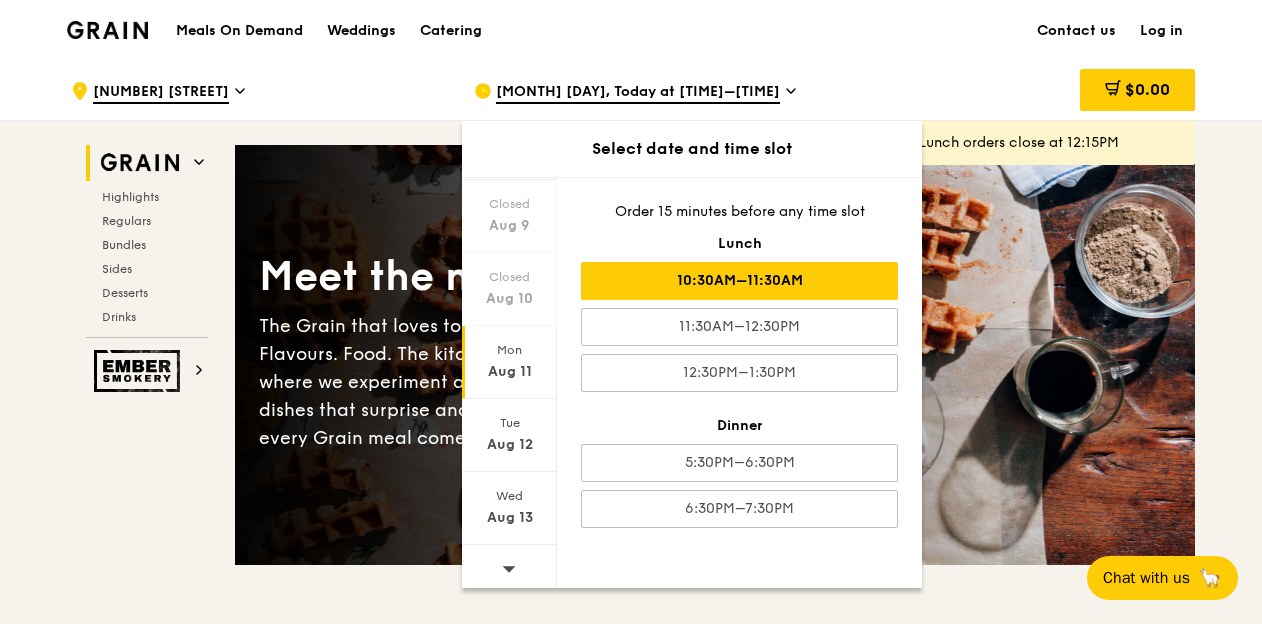 scroll, scrollTop: 201, scrollLeft: 0, axis: vertical 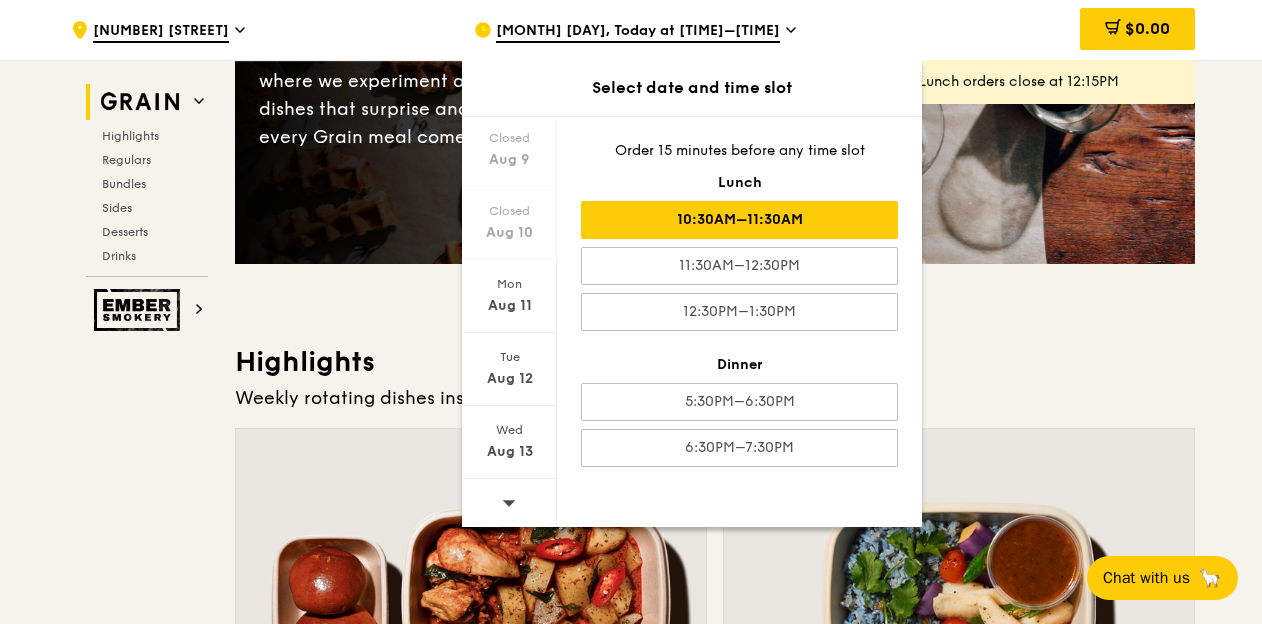 click at bounding box center (509, 504) 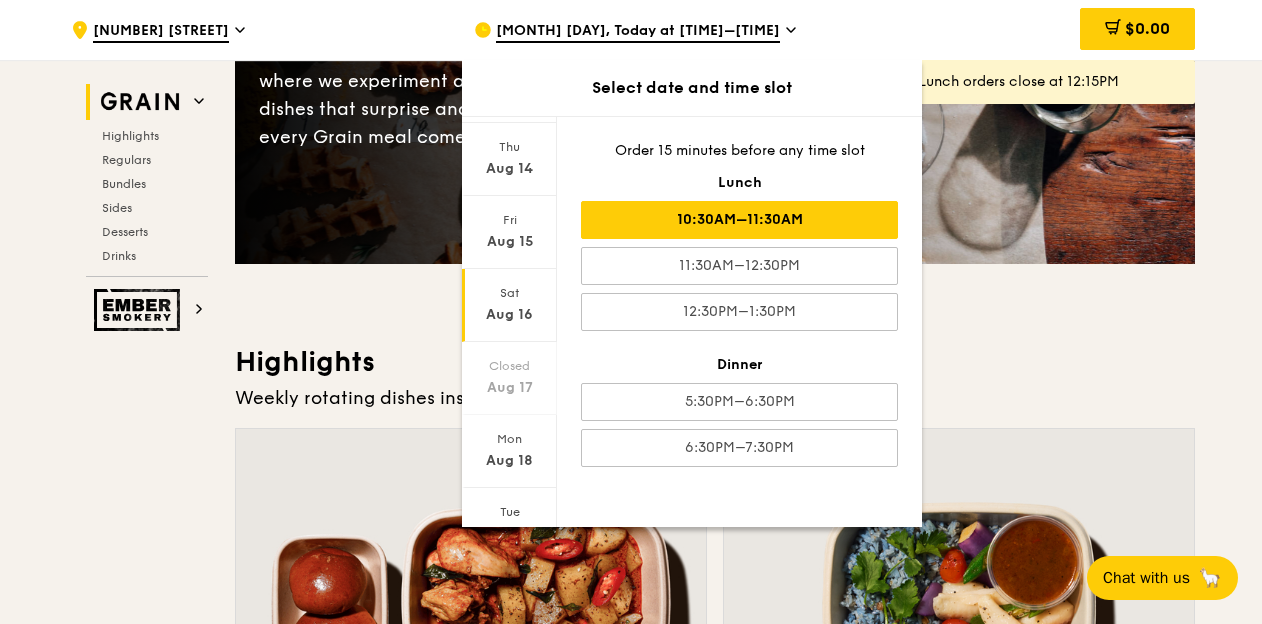 scroll, scrollTop: 0, scrollLeft: 0, axis: both 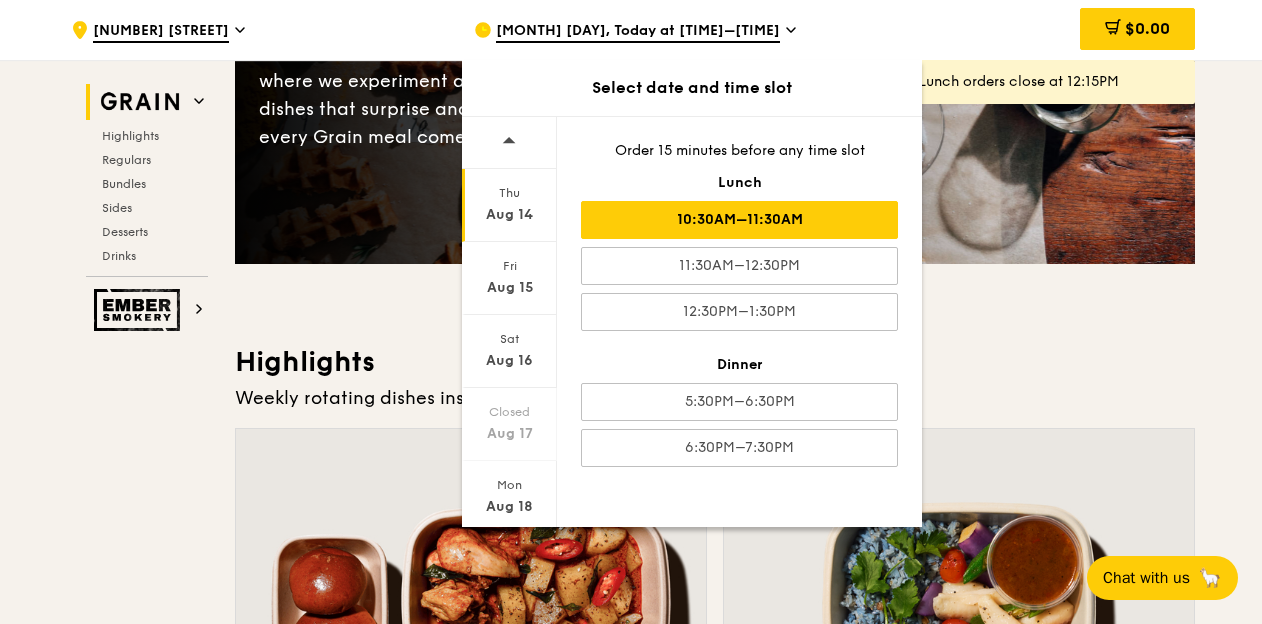 click on "Aug 14" at bounding box center [509, 215] 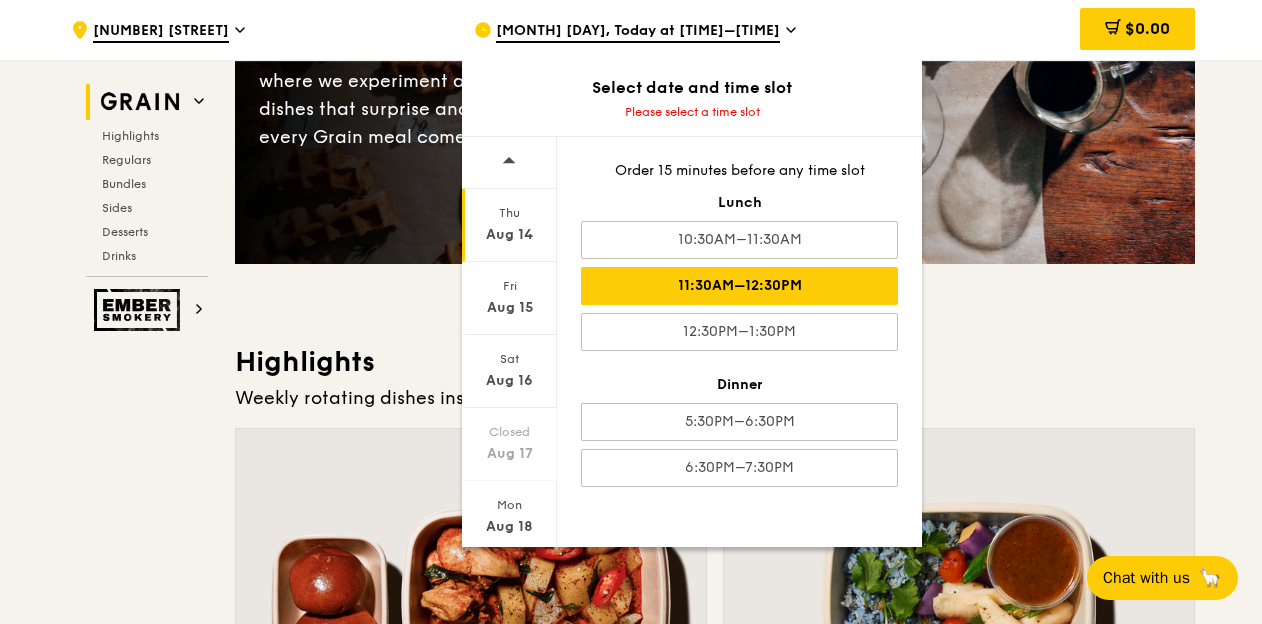 click on "11:30AM–12:30PM" at bounding box center [739, 286] 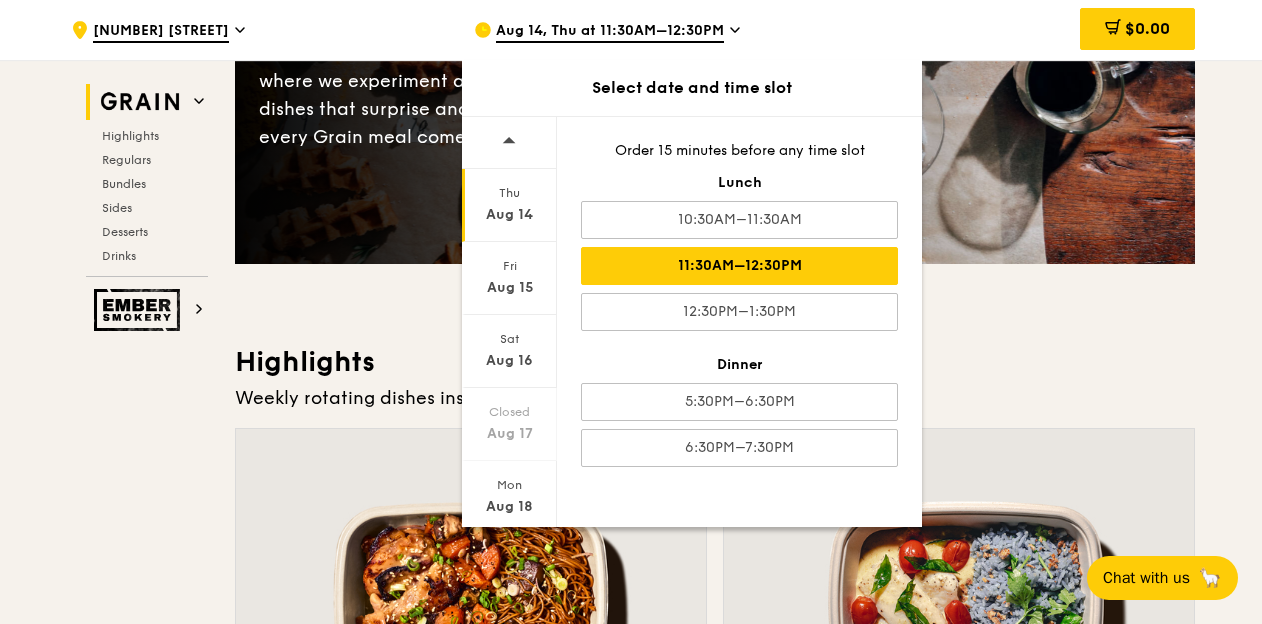 click on "11:30AM–12:30PM" at bounding box center [739, 266] 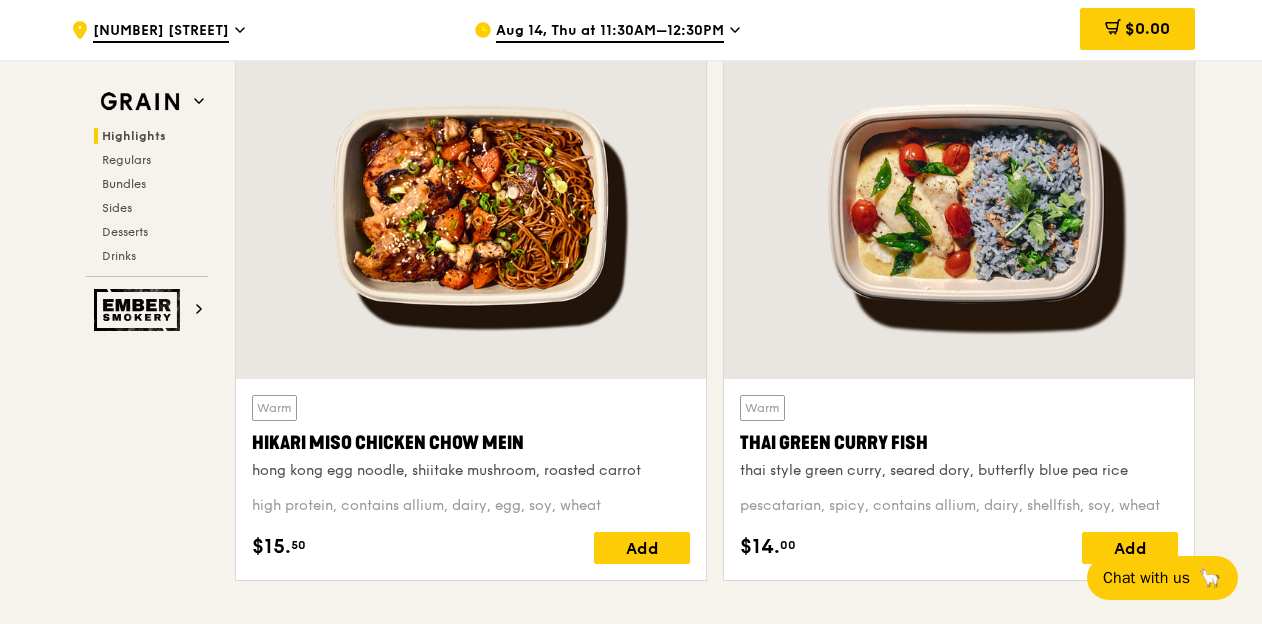 scroll, scrollTop: 700, scrollLeft: 0, axis: vertical 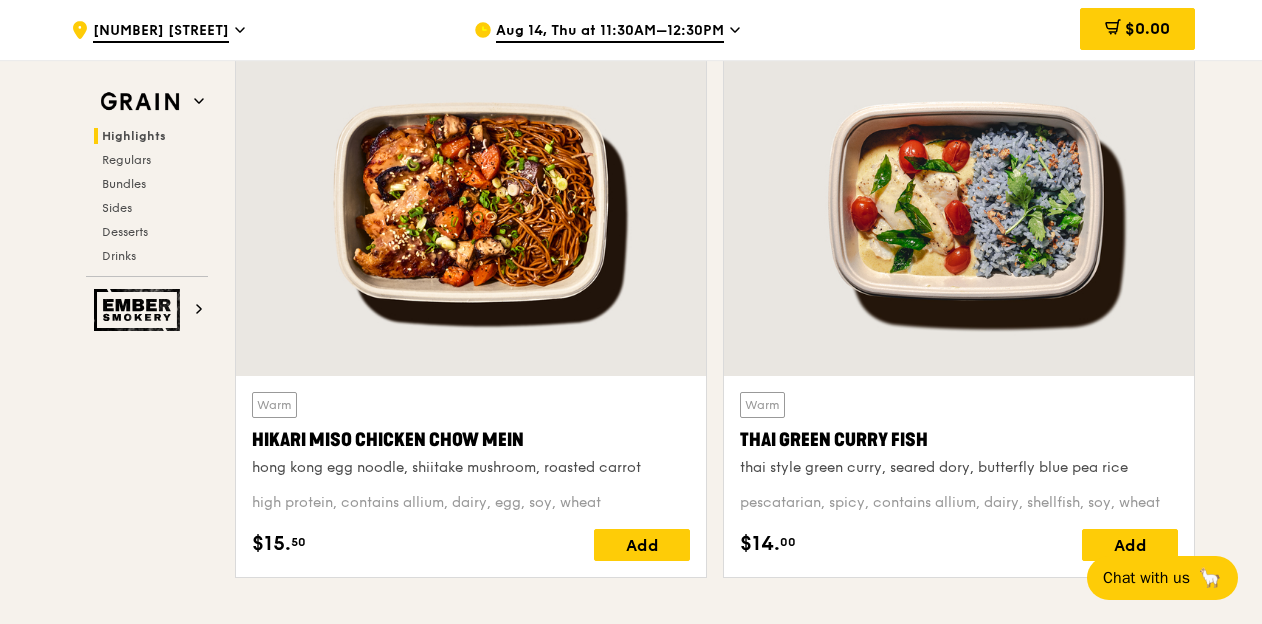 drag, startPoint x: 530, startPoint y: 436, endPoint x: 240, endPoint y: 436, distance: 290 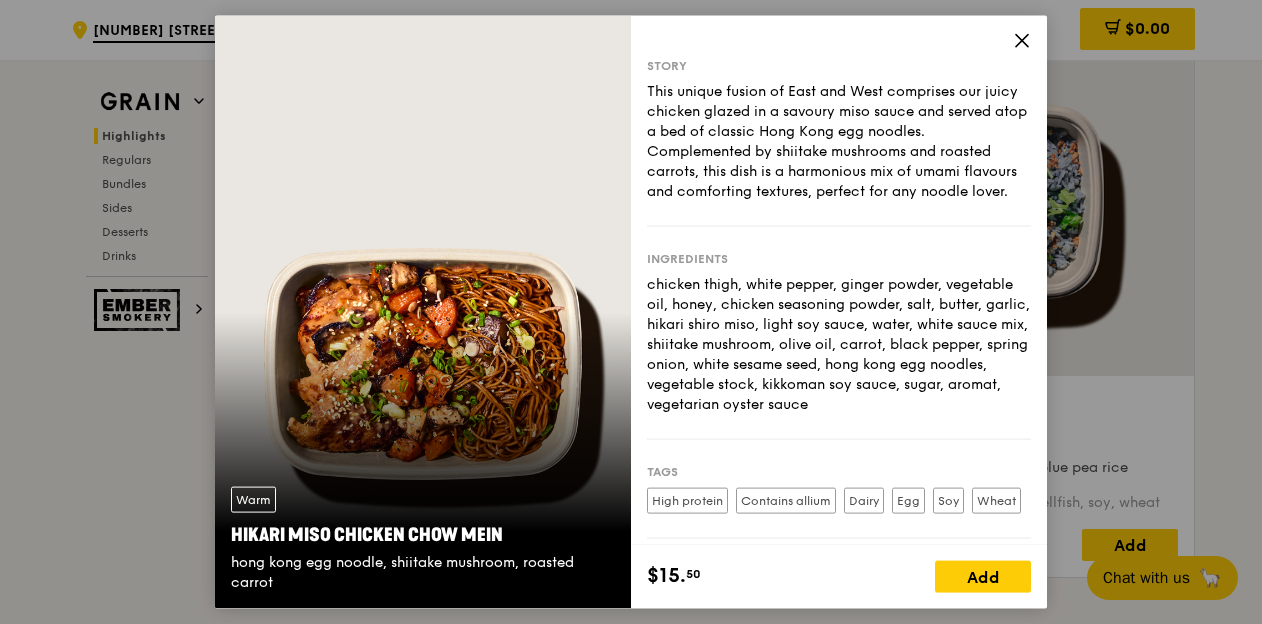 drag, startPoint x: 228, startPoint y: 562, endPoint x: 301, endPoint y: 585, distance: 76.537575 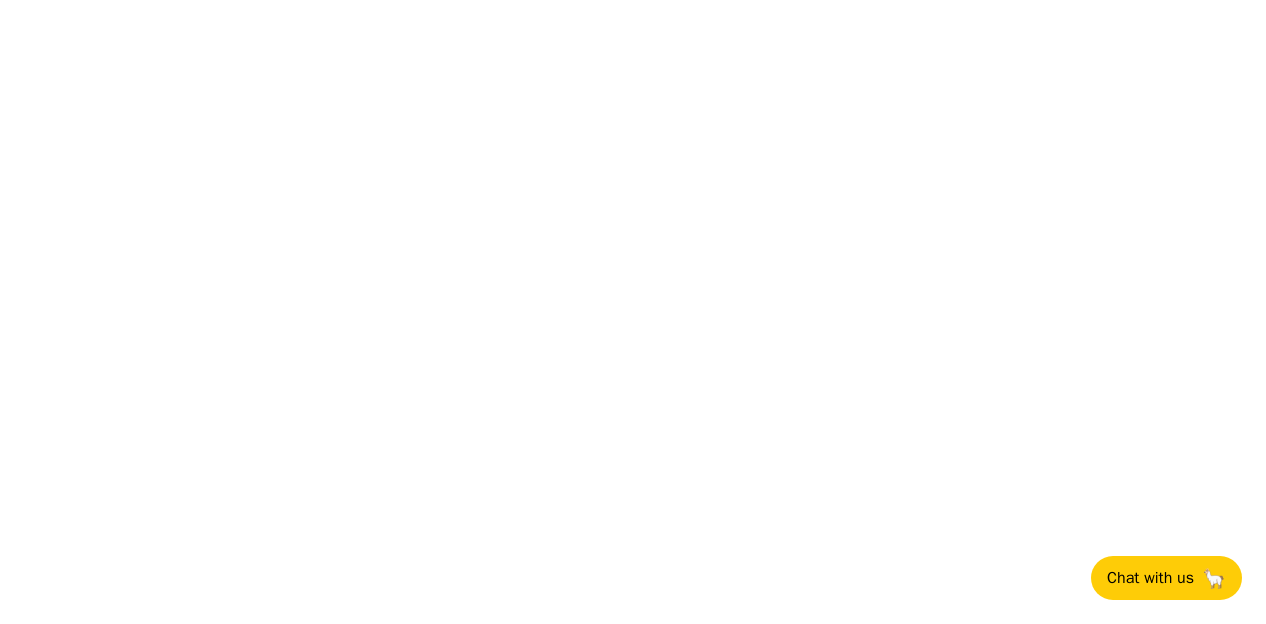 scroll, scrollTop: 0, scrollLeft: 0, axis: both 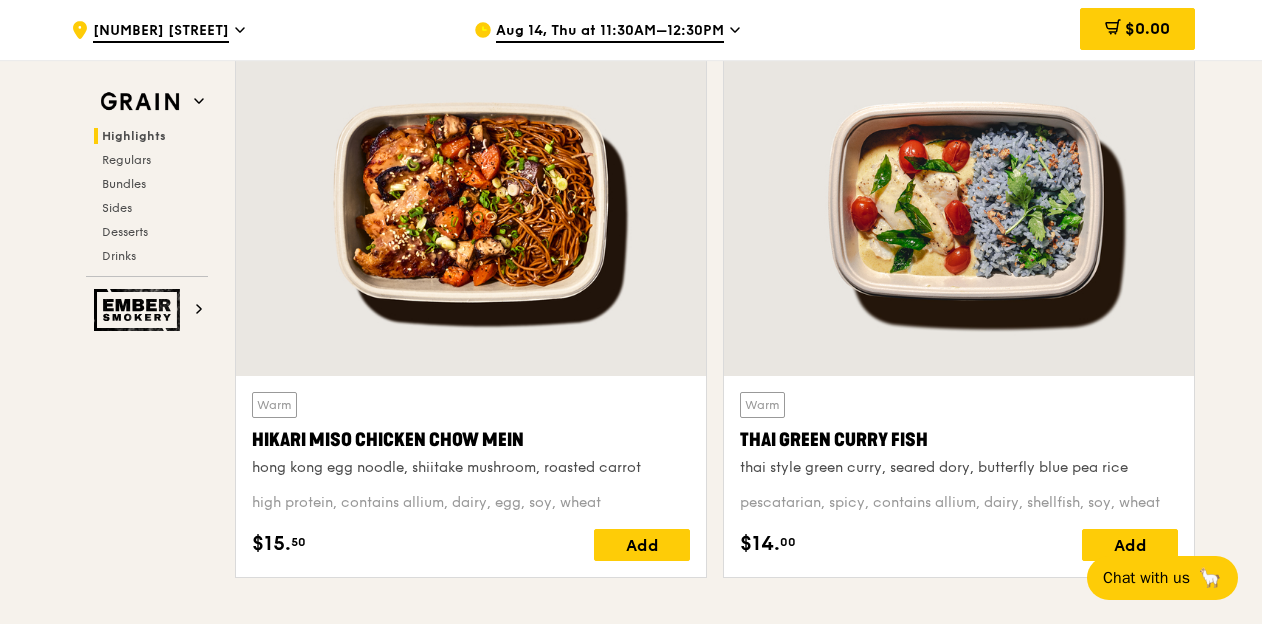 drag, startPoint x: 253, startPoint y: 500, endPoint x: 624, endPoint y: 501, distance: 371.00134 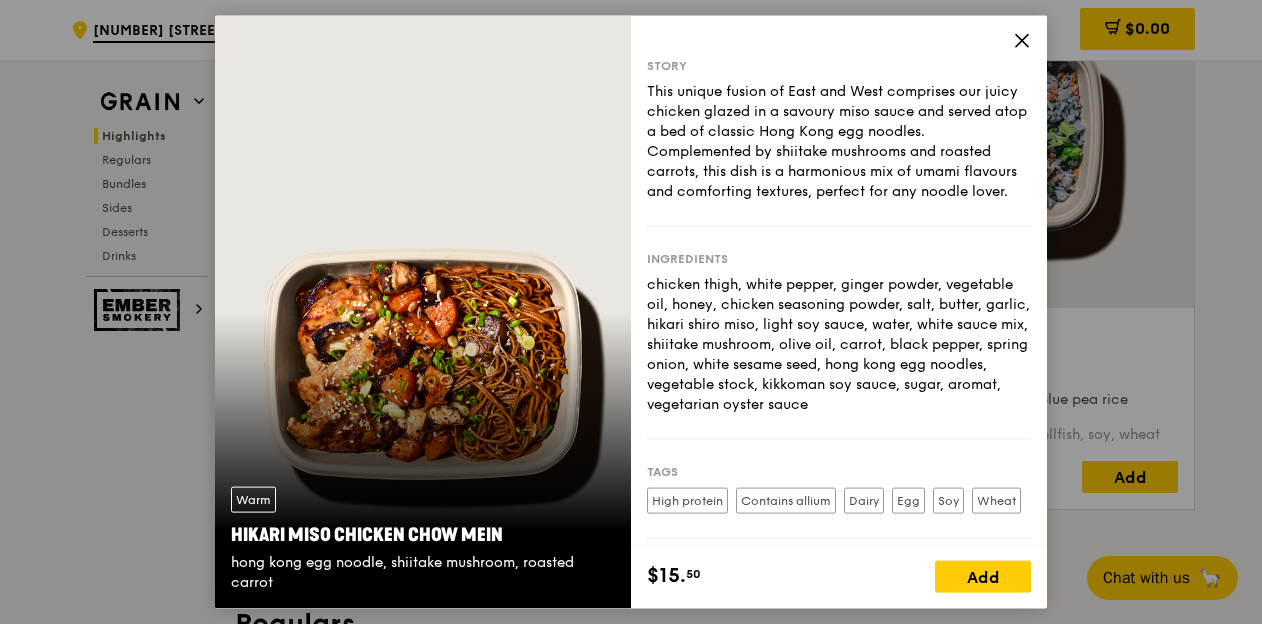 scroll, scrollTop: 800, scrollLeft: 0, axis: vertical 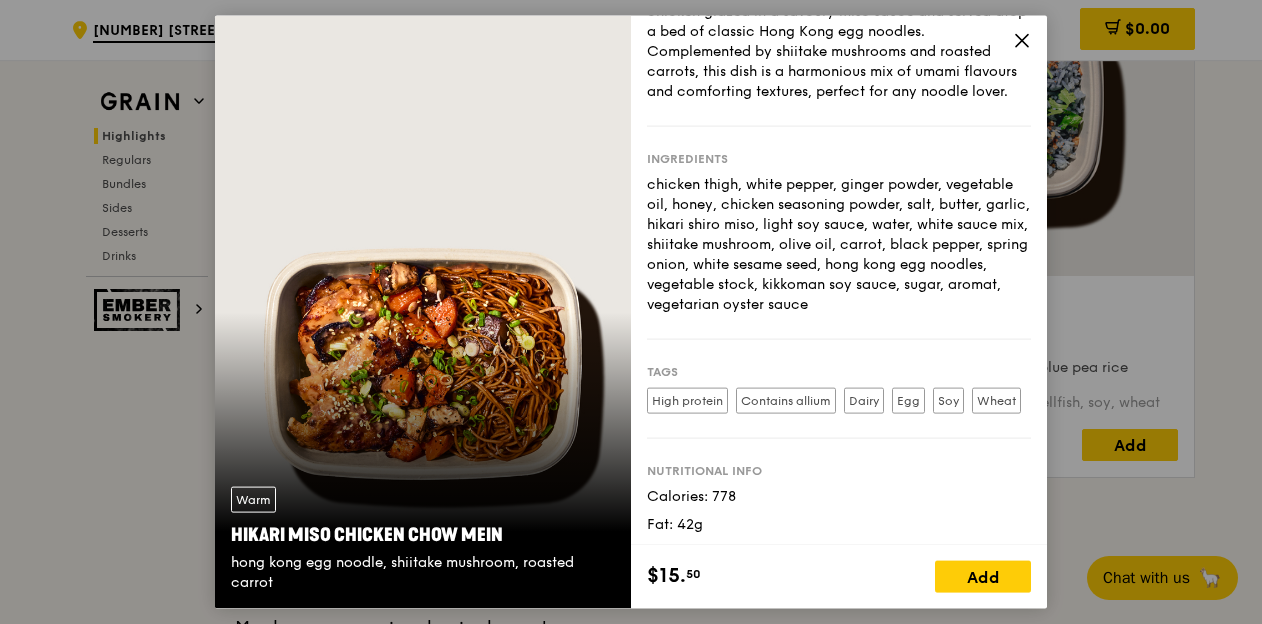 click 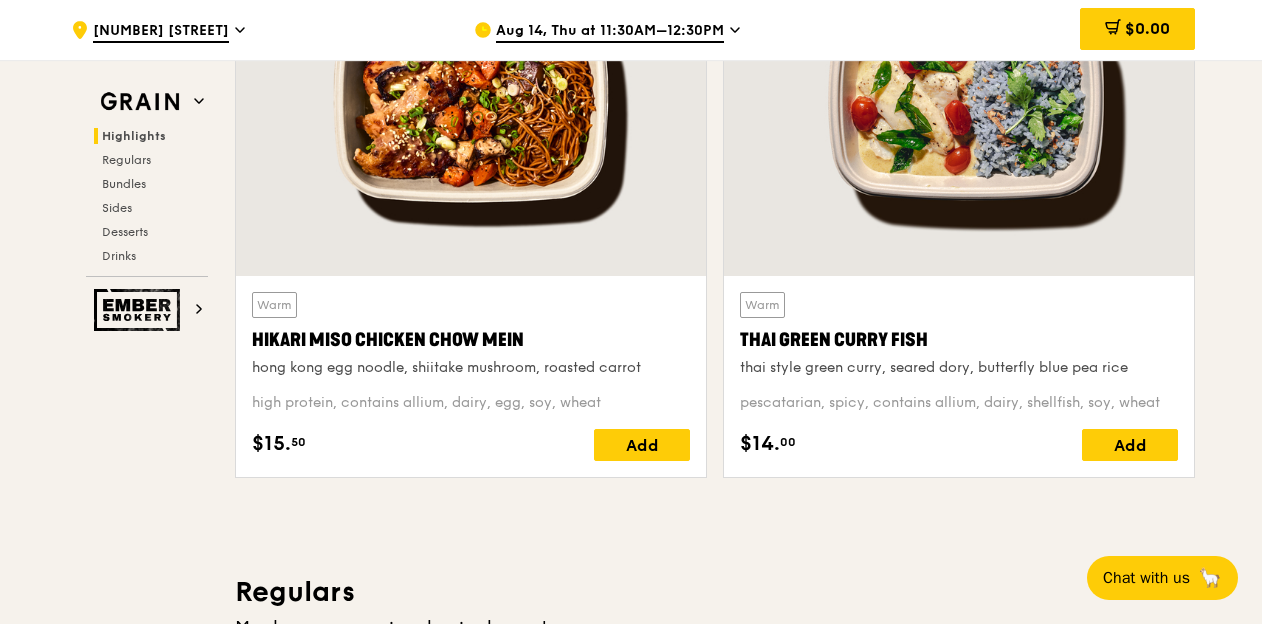 drag, startPoint x: 604, startPoint y: 402, endPoint x: 248, endPoint y: 404, distance: 356.0056 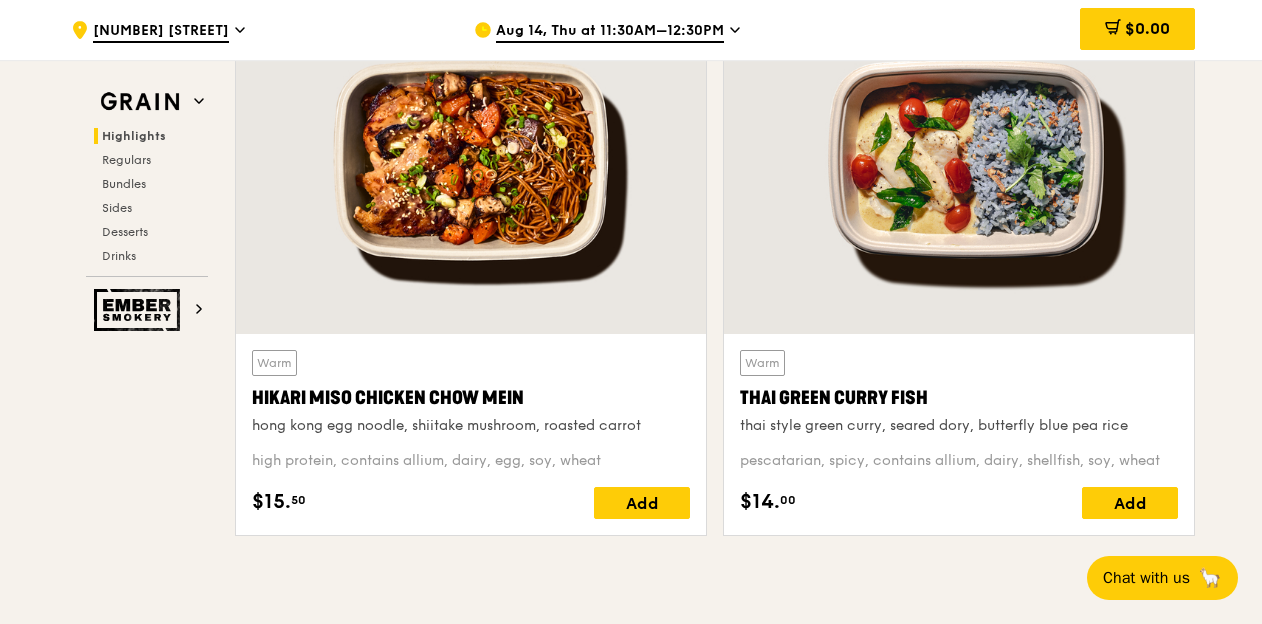 scroll, scrollTop: 700, scrollLeft: 0, axis: vertical 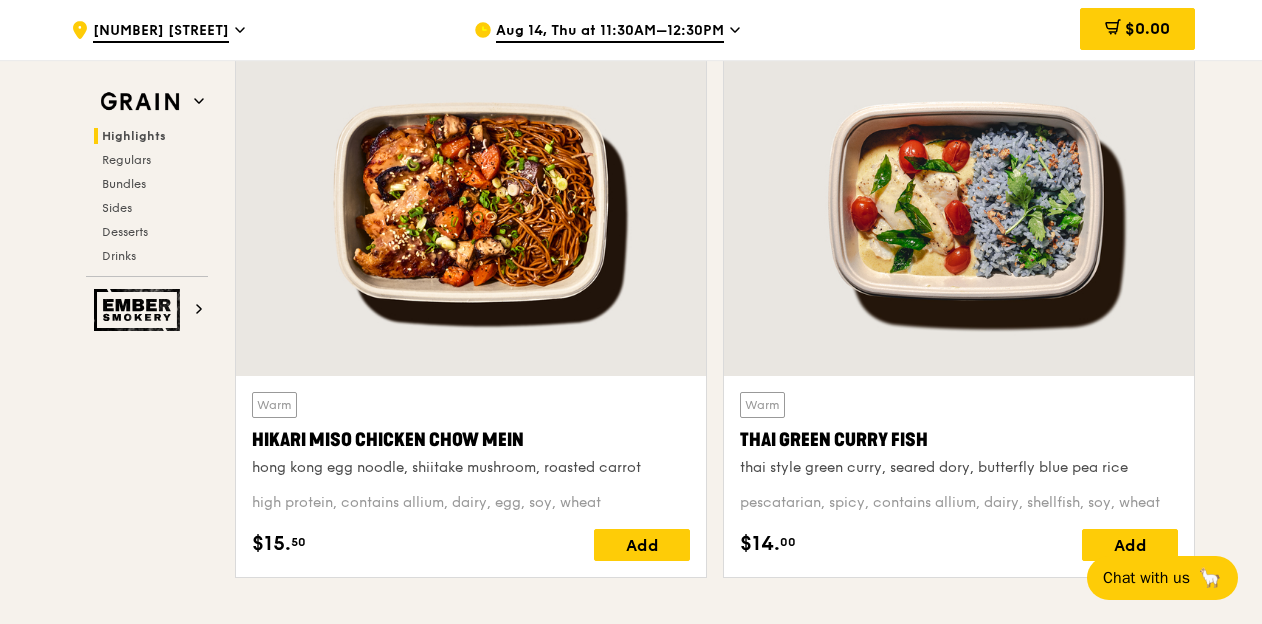 drag, startPoint x: 302, startPoint y: 79, endPoint x: 328, endPoint y: 216, distance: 139.44533 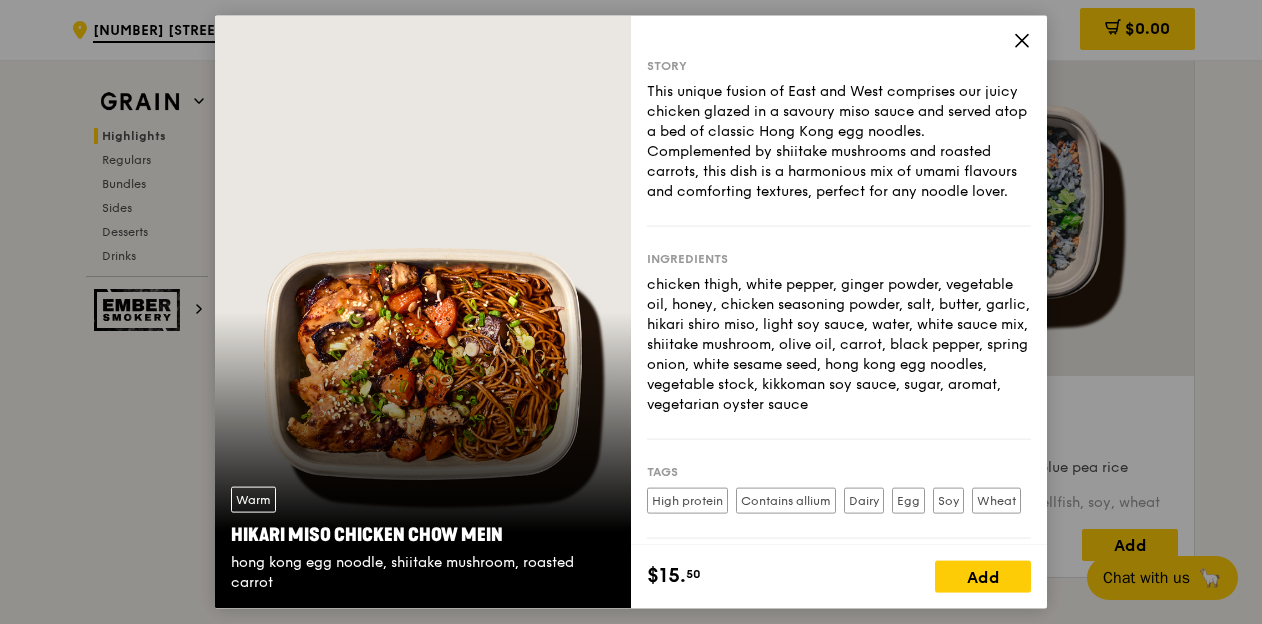 click 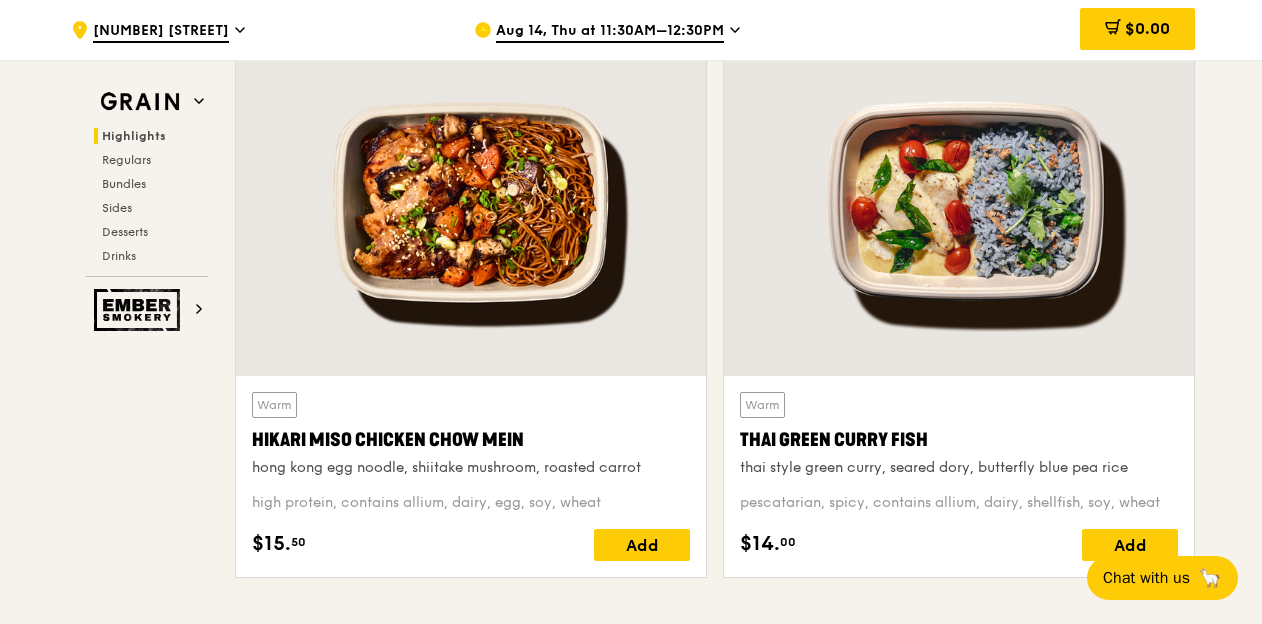 drag, startPoint x: 740, startPoint y: 437, endPoint x: 936, endPoint y: 437, distance: 196 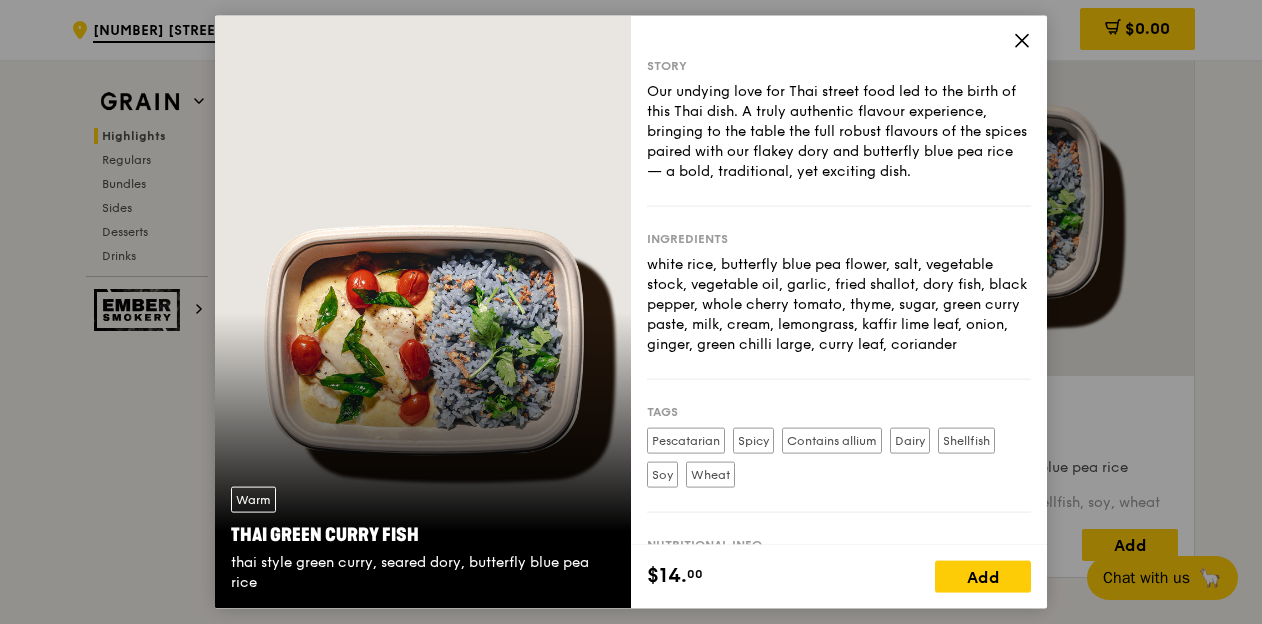 drag, startPoint x: 412, startPoint y: 536, endPoint x: 221, endPoint y: 535, distance: 191.00262 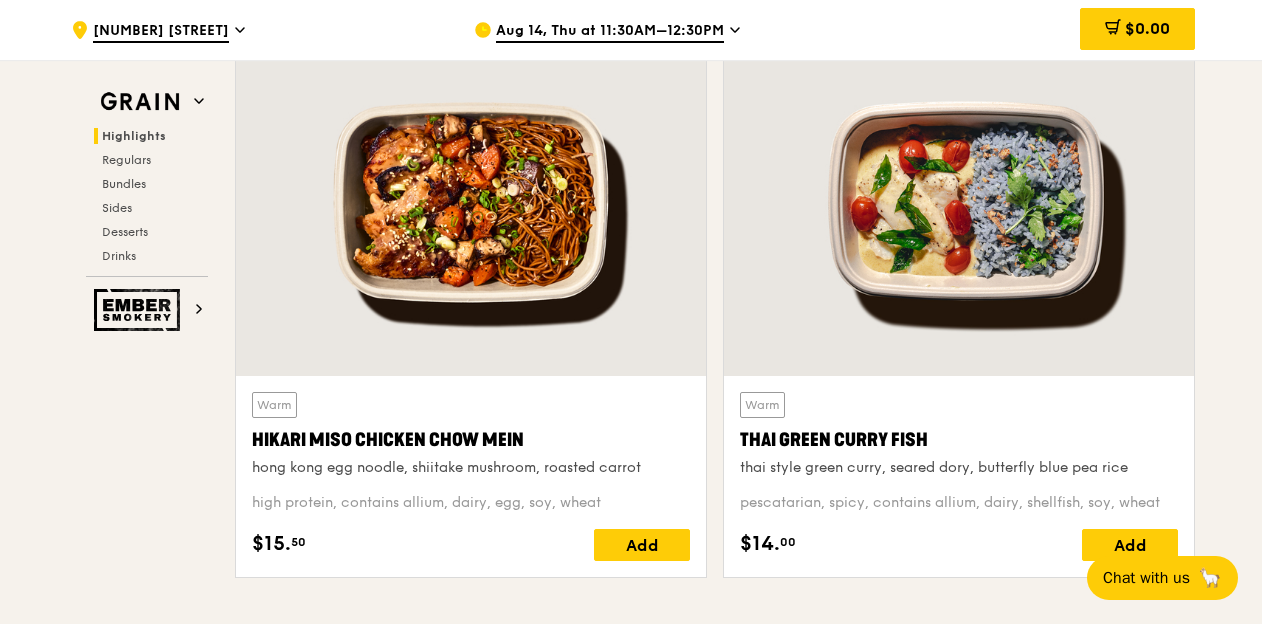 drag, startPoint x: 738, startPoint y: 503, endPoint x: 1172, endPoint y: 504, distance: 434.00116 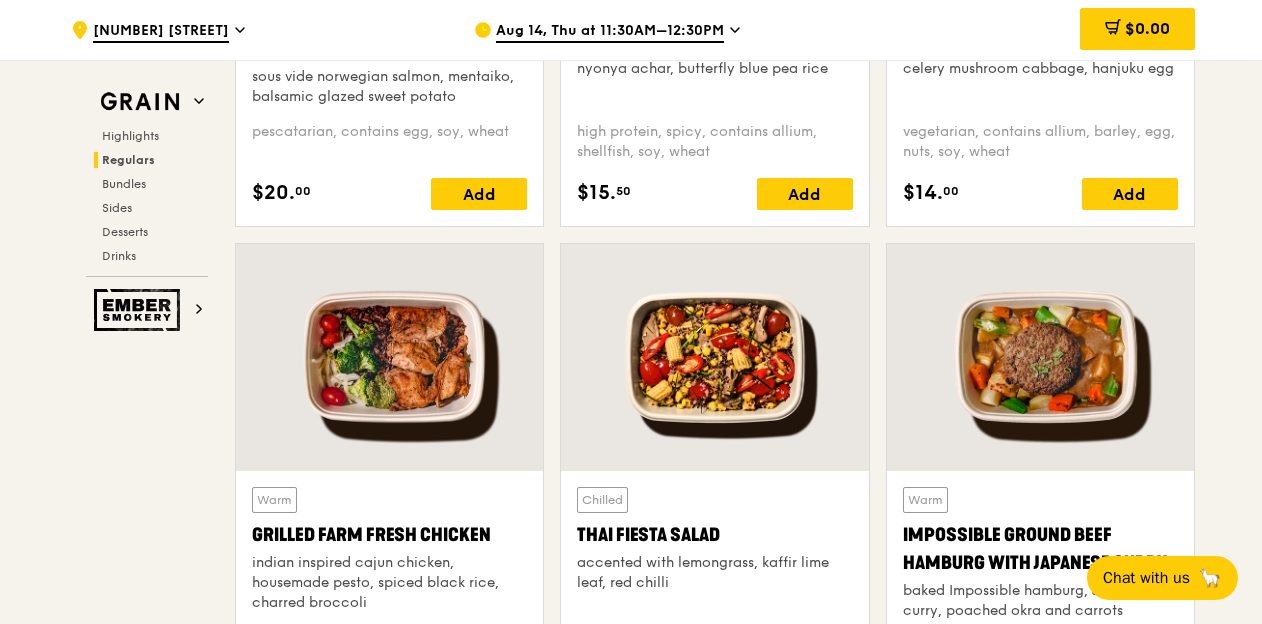 scroll, scrollTop: 2300, scrollLeft: 0, axis: vertical 